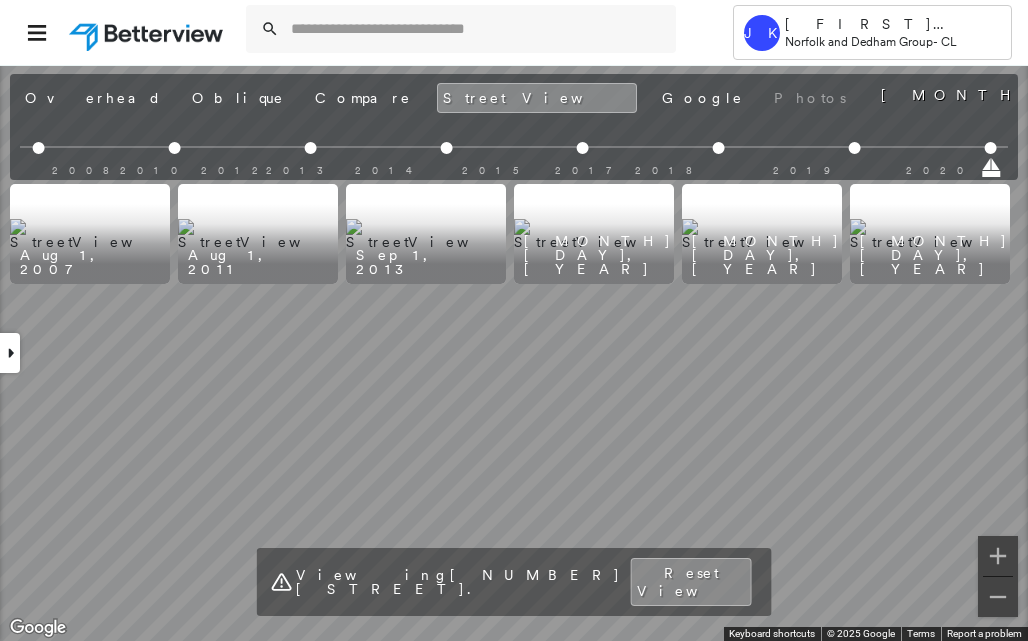 scroll, scrollTop: 0, scrollLeft: 0, axis: both 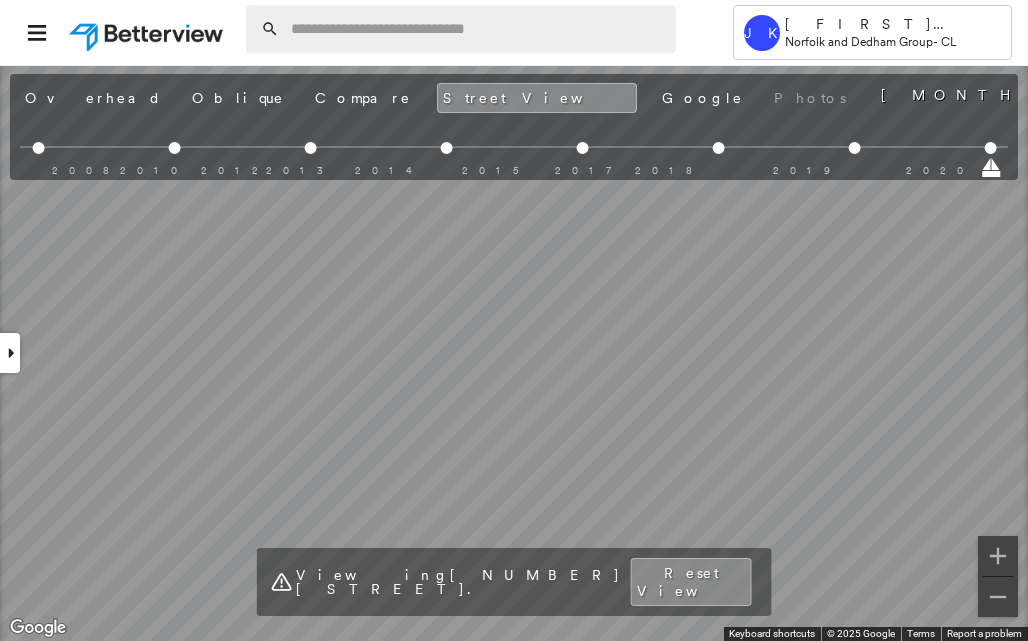 click at bounding box center [477, 29] 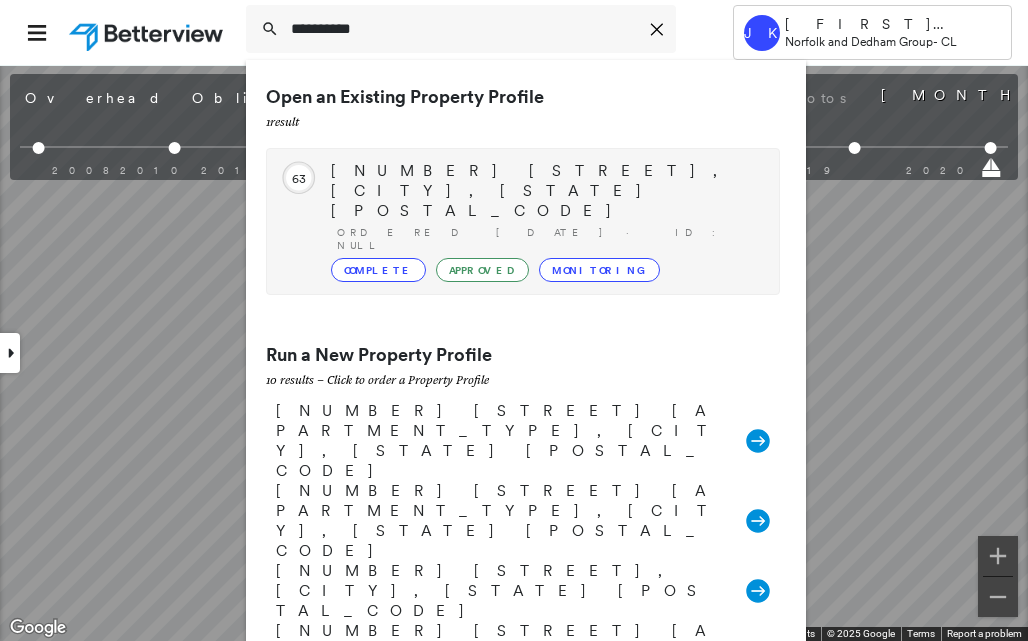 type on "**********" 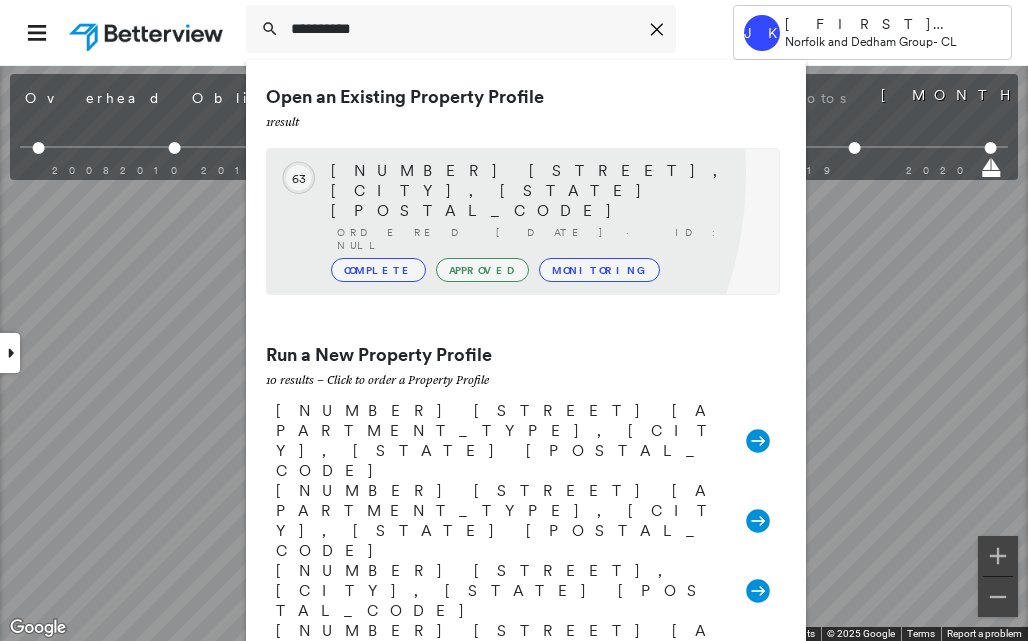 click on "[NUMBER] [STREET], [CITY], [STATE] [POSTAL_CODE]" at bounding box center (545, 191) 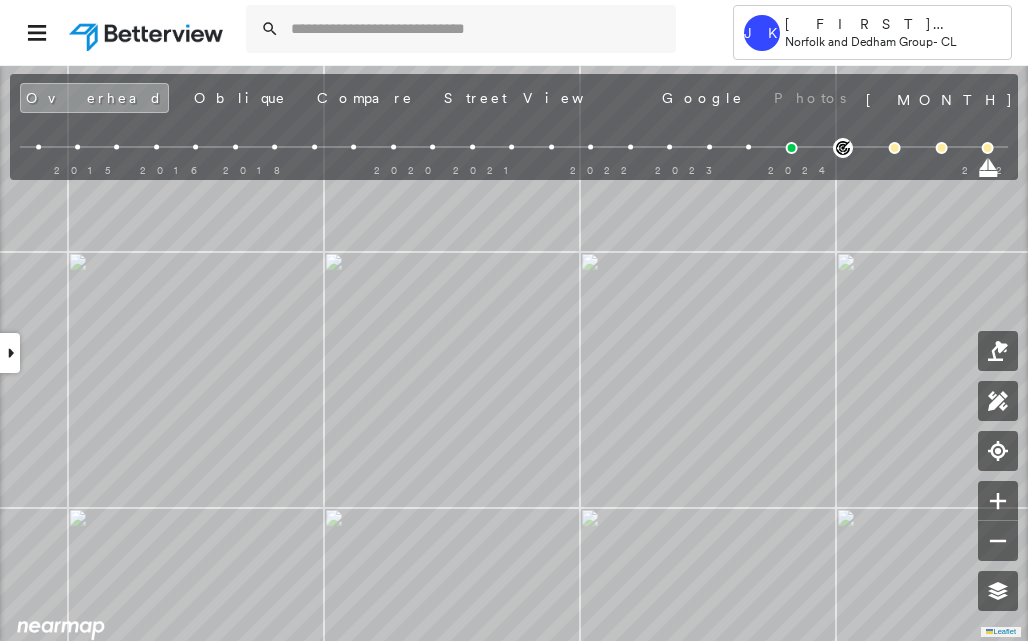 click at bounding box center (10, 353) 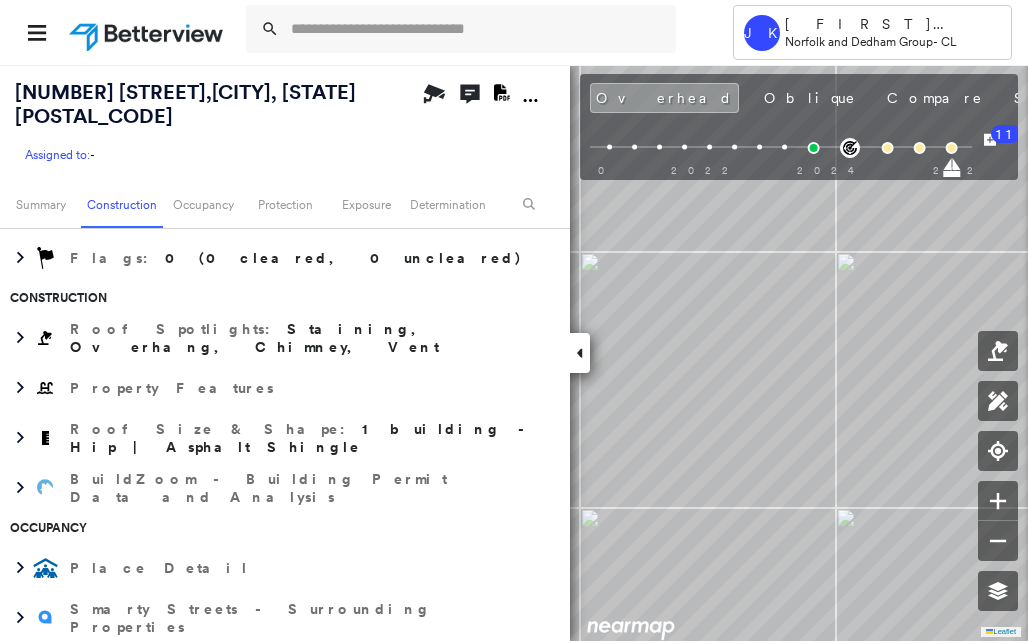 scroll, scrollTop: 300, scrollLeft: 0, axis: vertical 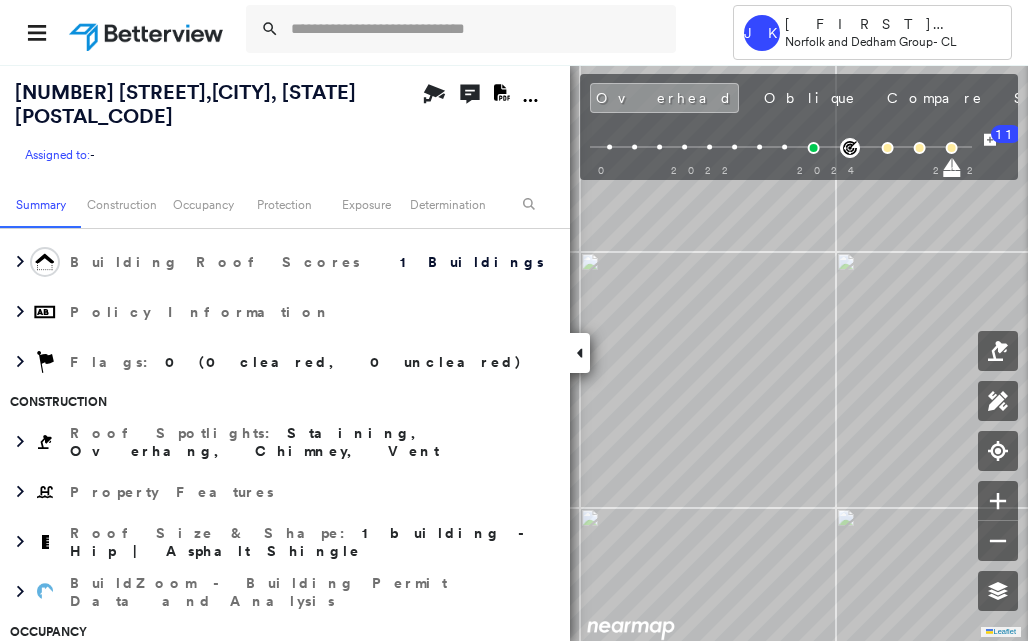 click at bounding box center (580, 353) 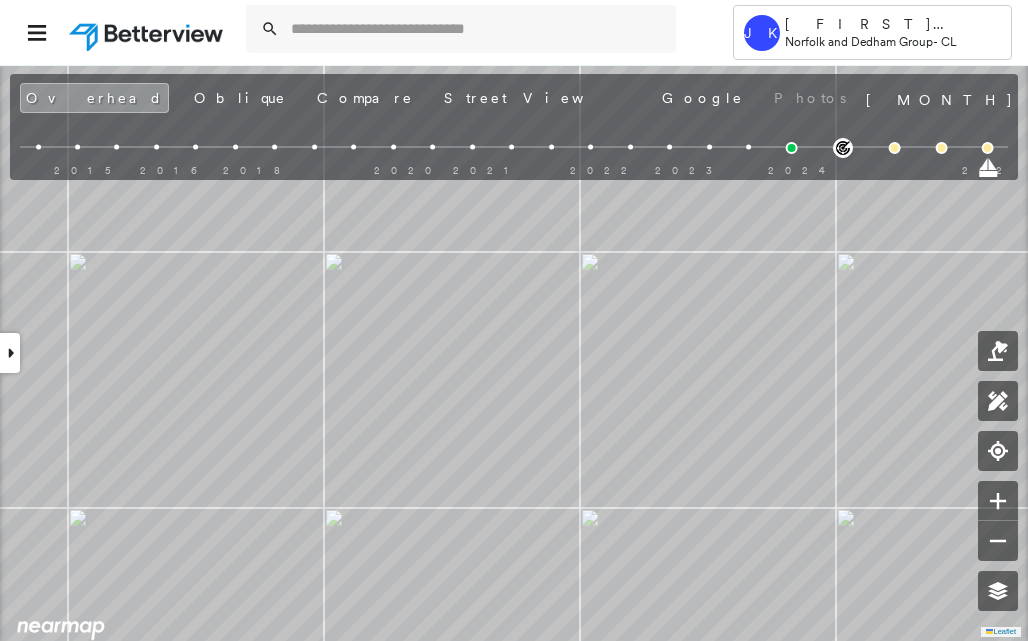 click at bounding box center (10, 353) 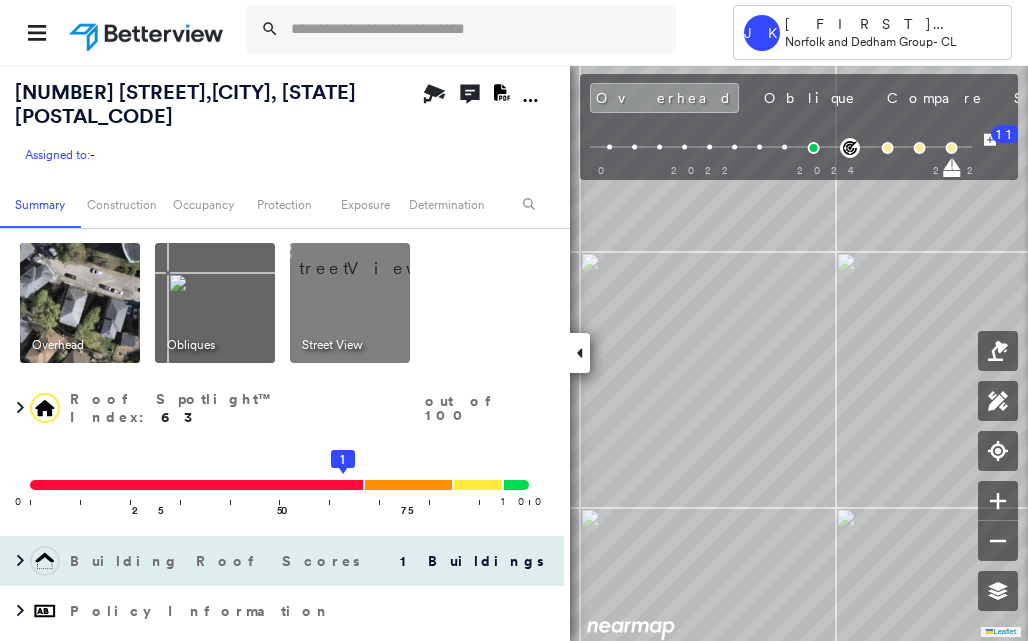 scroll, scrollTop: 0, scrollLeft: 0, axis: both 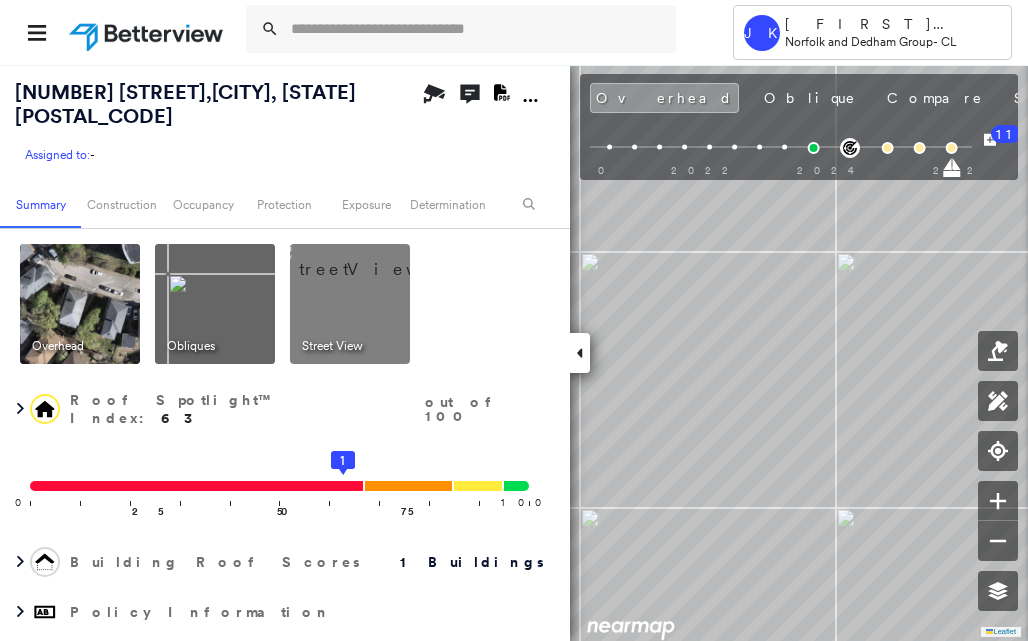 click at bounding box center [80, 304] 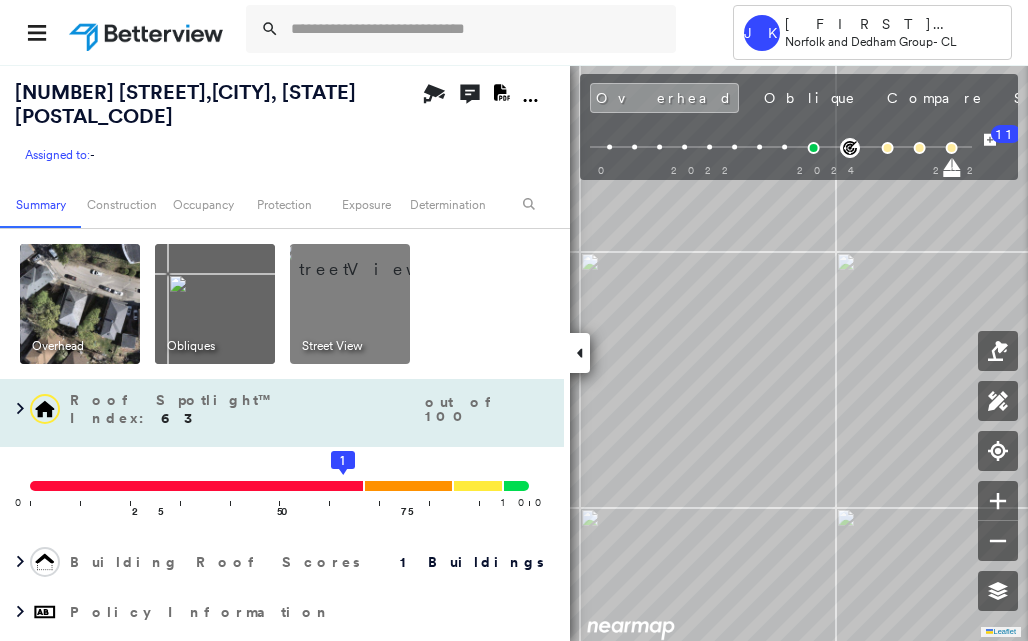 click on "0 100 25 50 75 1" at bounding box center [282, 492] 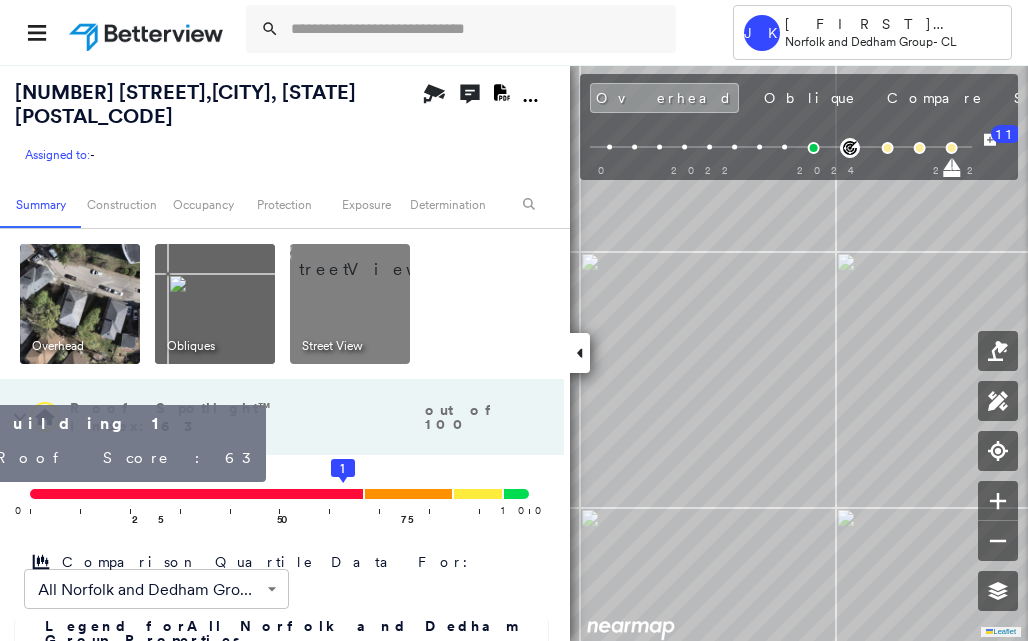 click on "1" 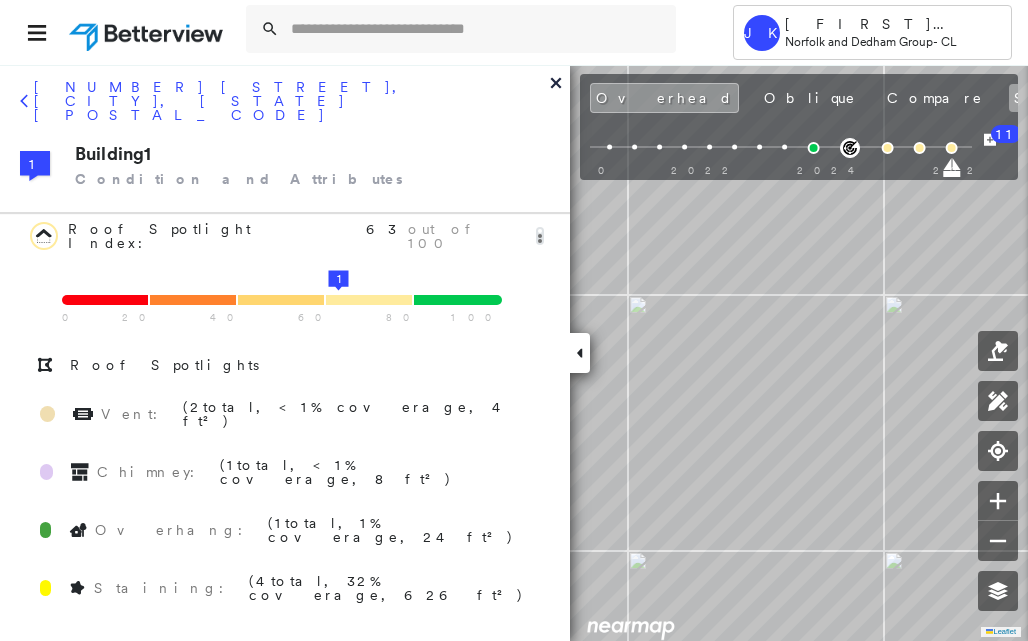 click on "Street View" at bounding box center [1108, 98] 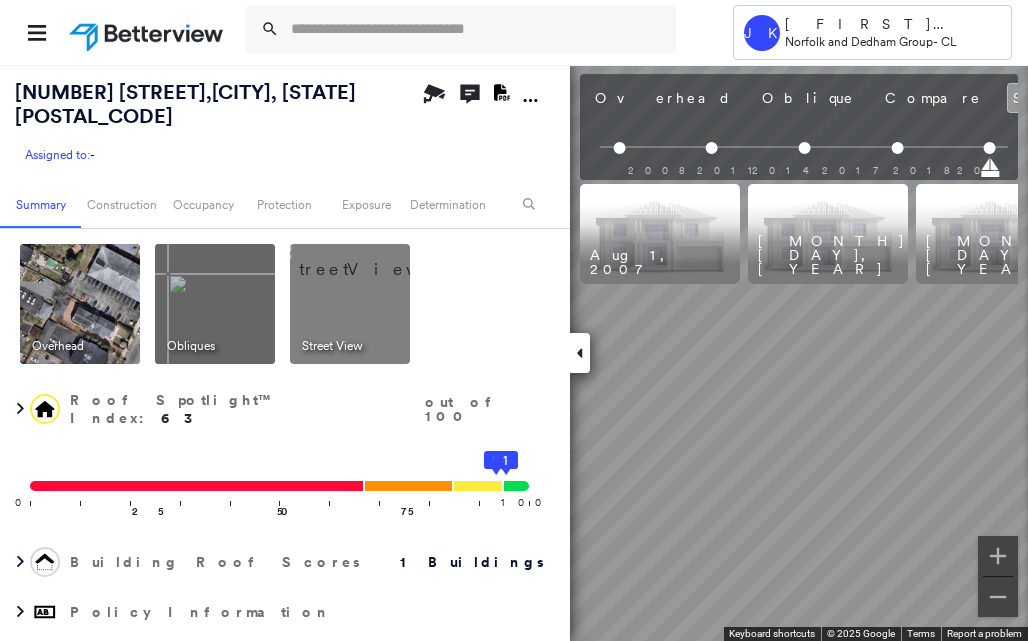 scroll, scrollTop: 0, scrollLeft: 402, axis: horizontal 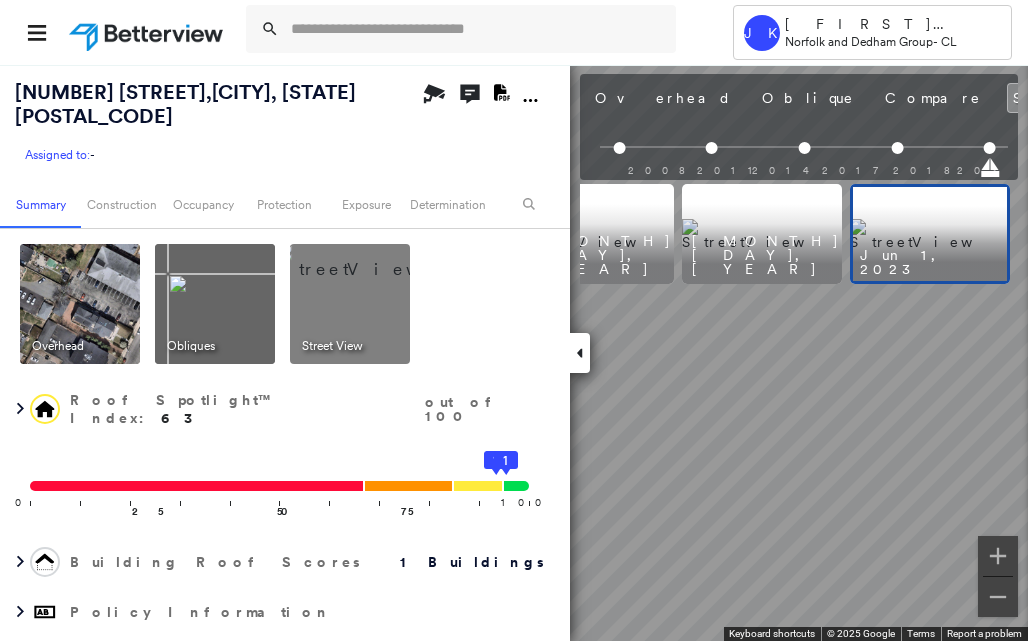 click at bounding box center [930, 234] 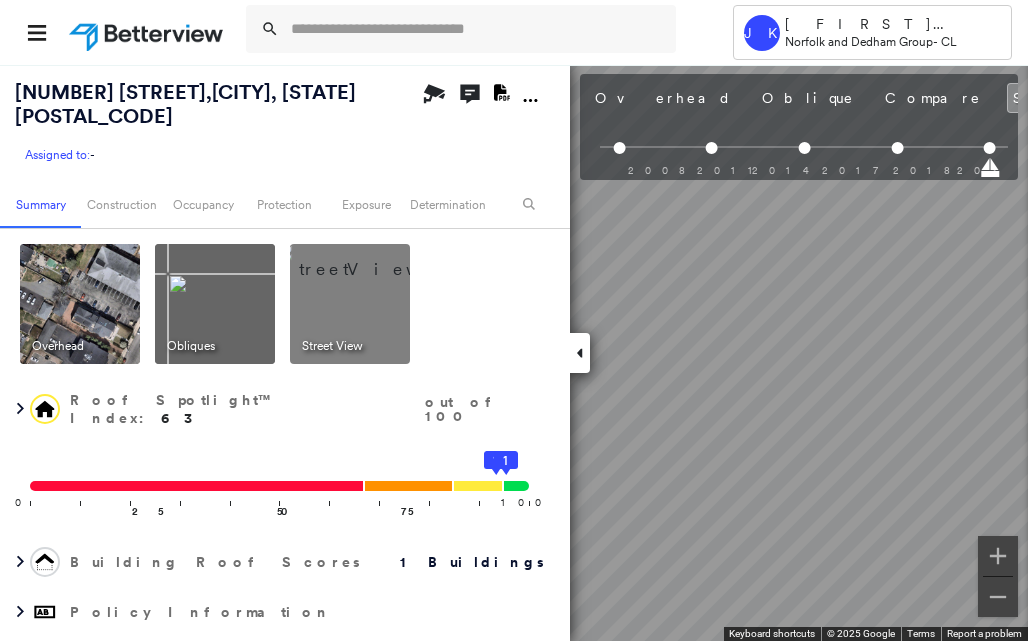 click at bounding box center (580, 353) 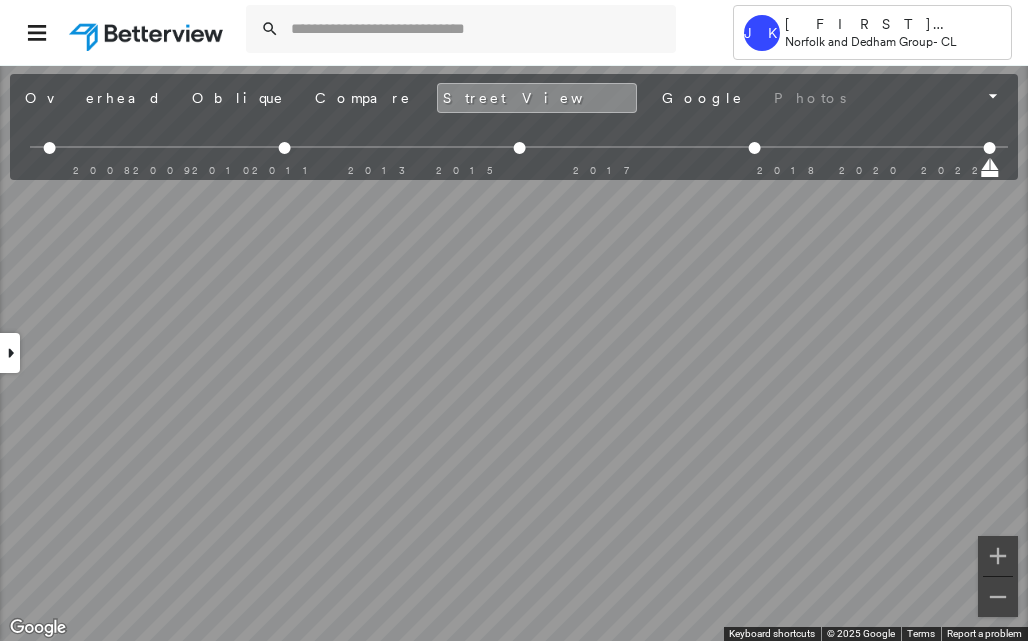 scroll, scrollTop: 0, scrollLeft: 0, axis: both 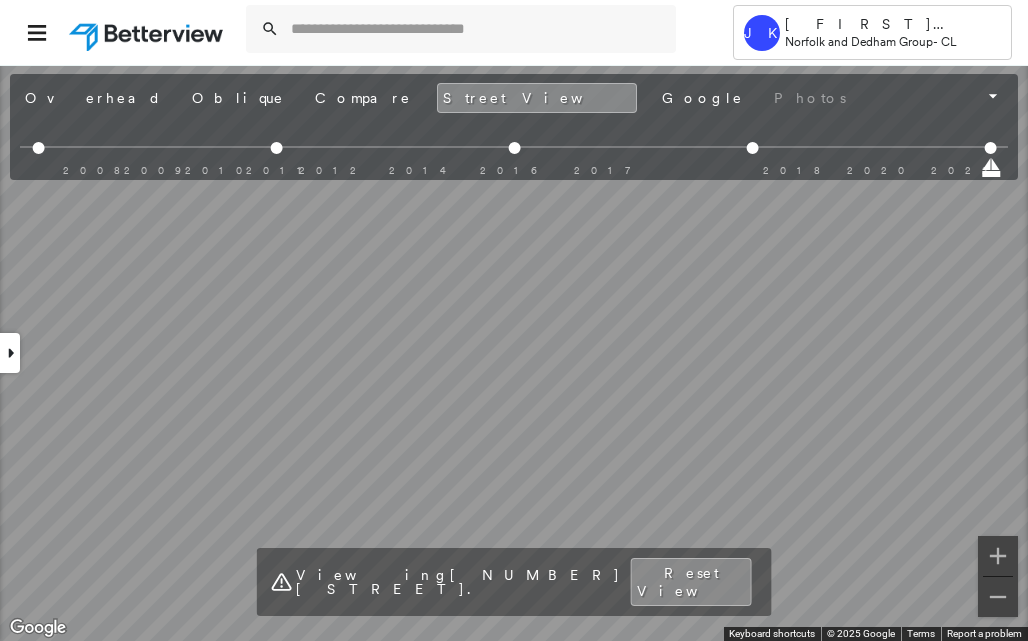 click on "[FIRST] [LAST] [CITY], [STATE] [POSTAL_CODE]" at bounding box center (514, 320) 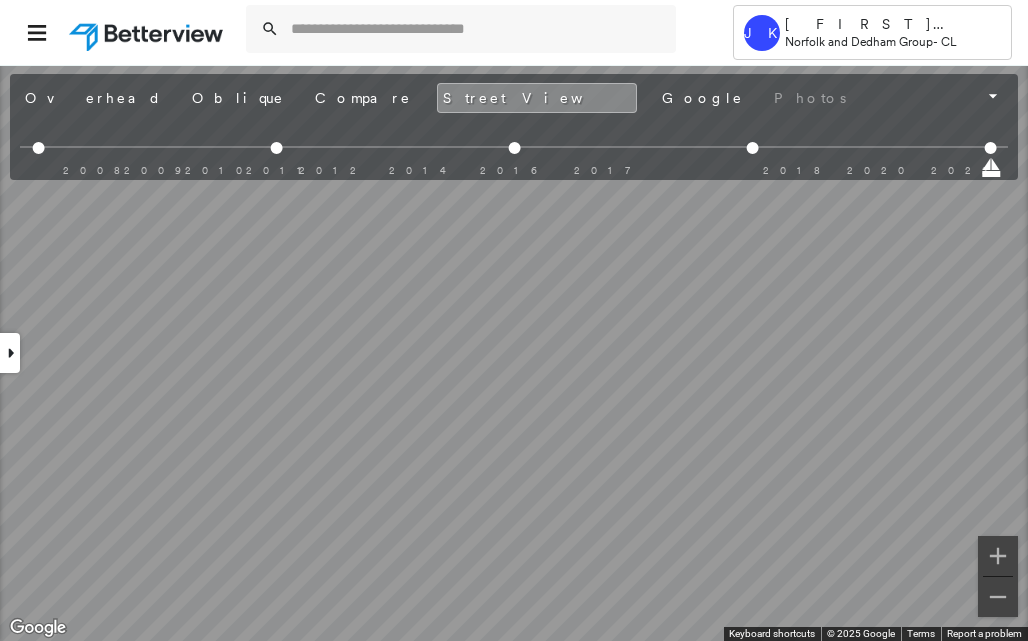 click on "[FIRST] [LAST] [CITY], [STATE] [POSTAL_CODE]" at bounding box center (514, 320) 